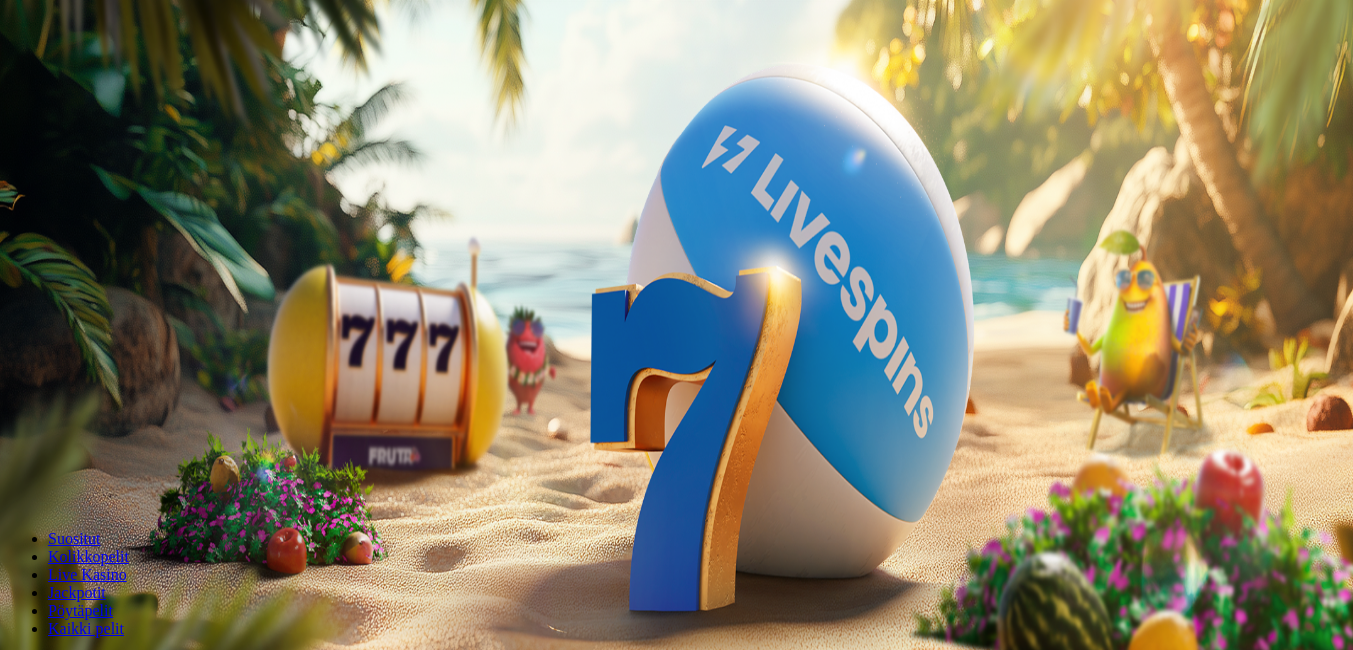 scroll, scrollTop: 0, scrollLeft: 0, axis: both 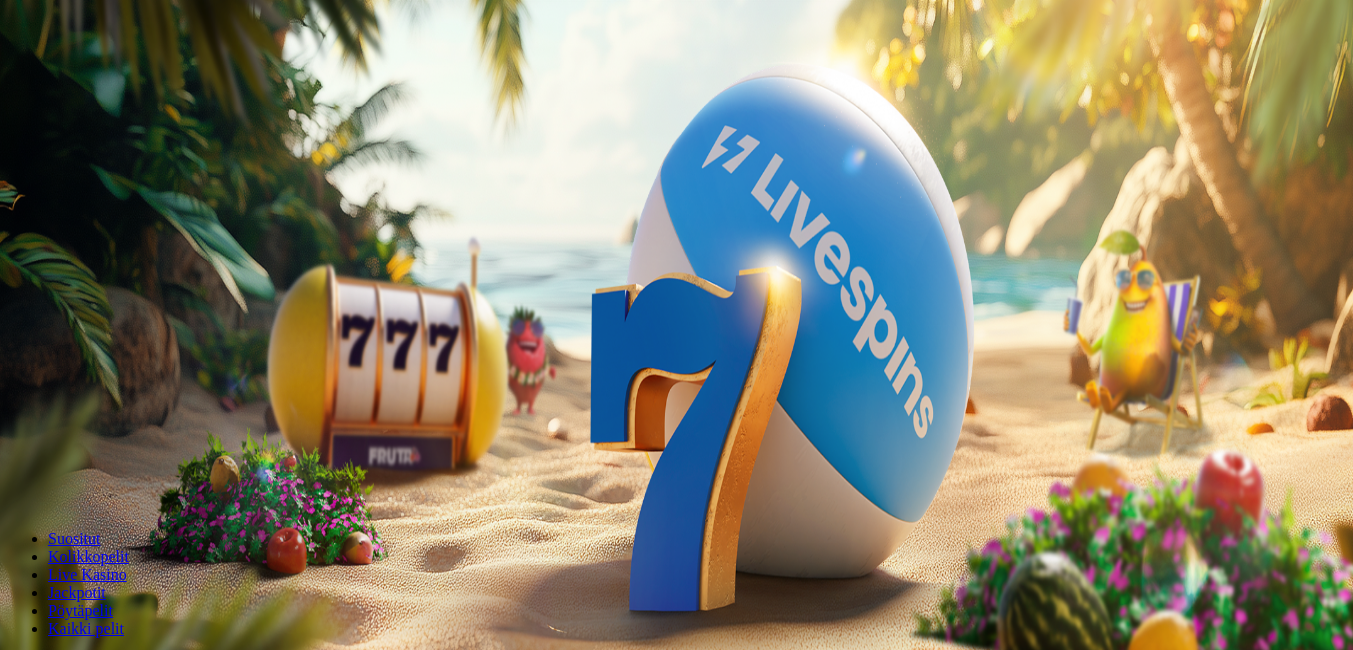 click at bounding box center [16, 471] 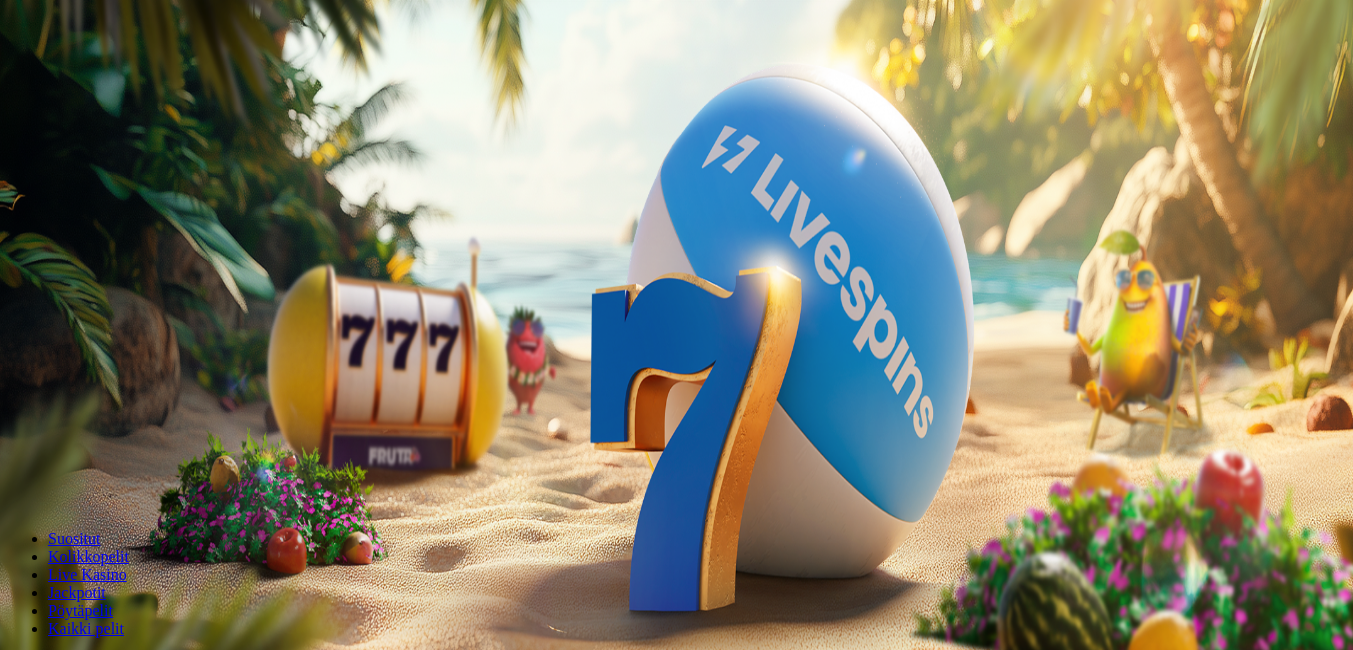click on "Talleta ja pelaa" at bounding box center (60, 485) 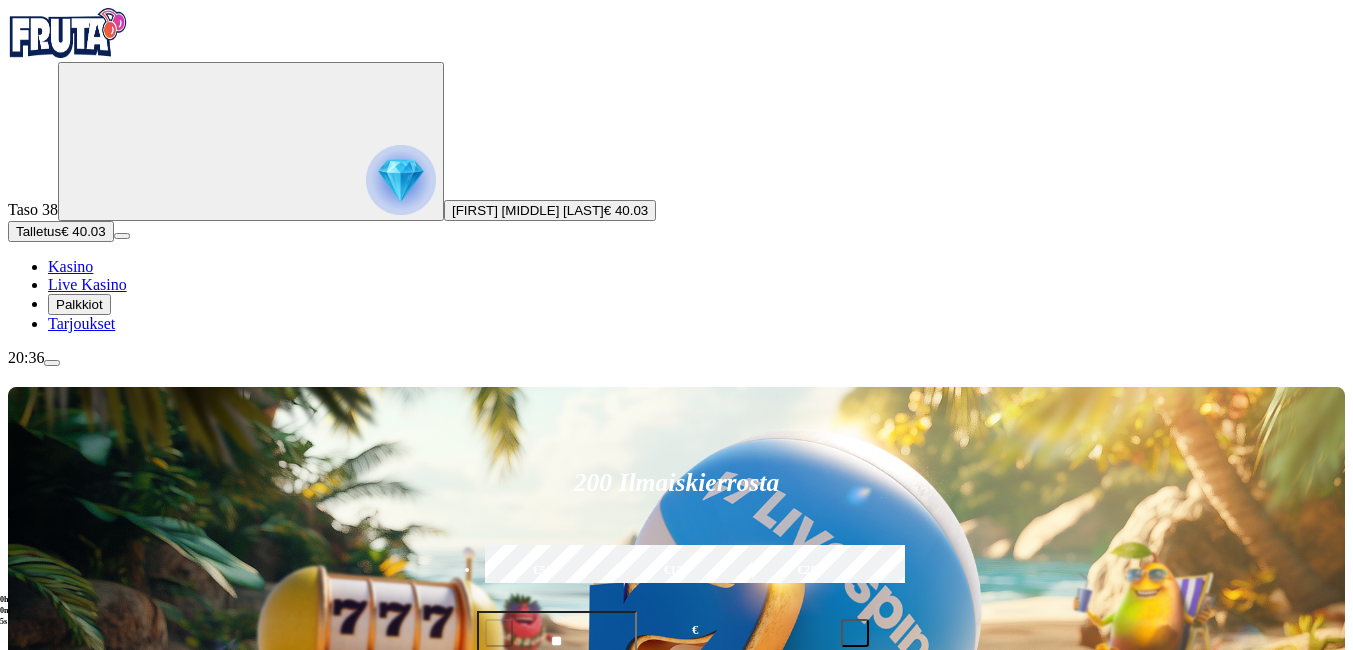 click on "Pelaa nyt" at bounding box center (77, 1427) 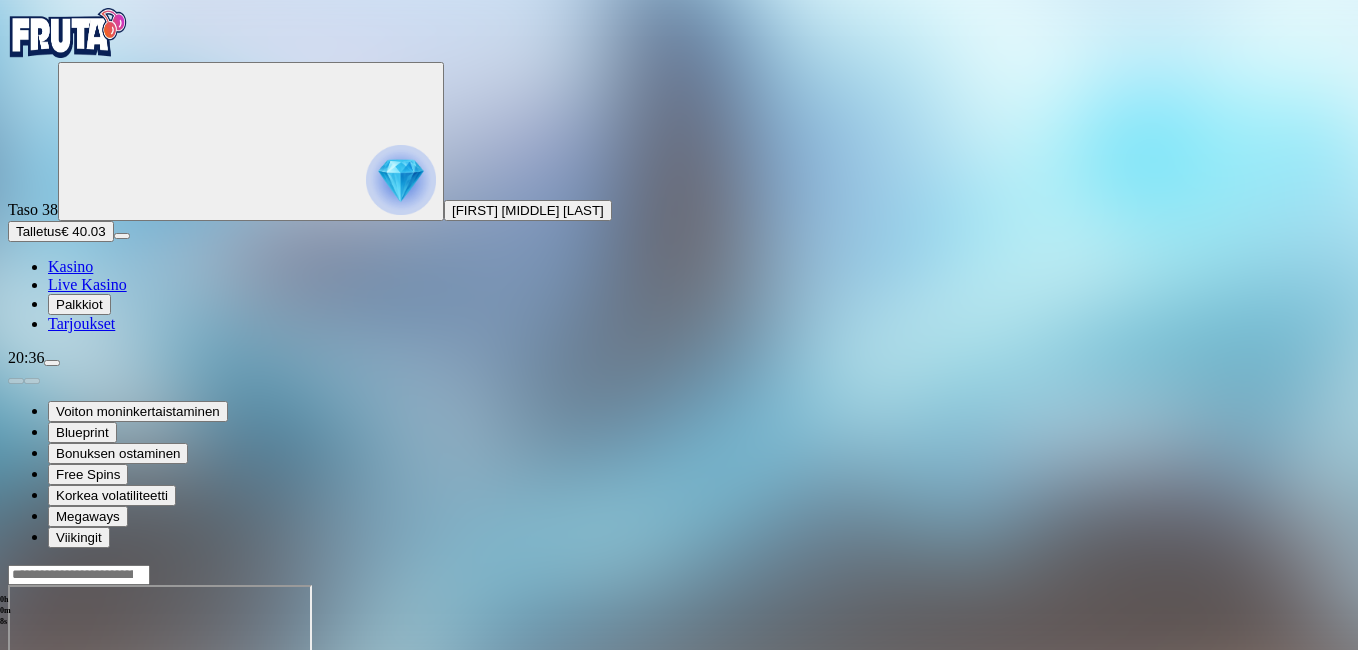 click at bounding box center [48, 757] 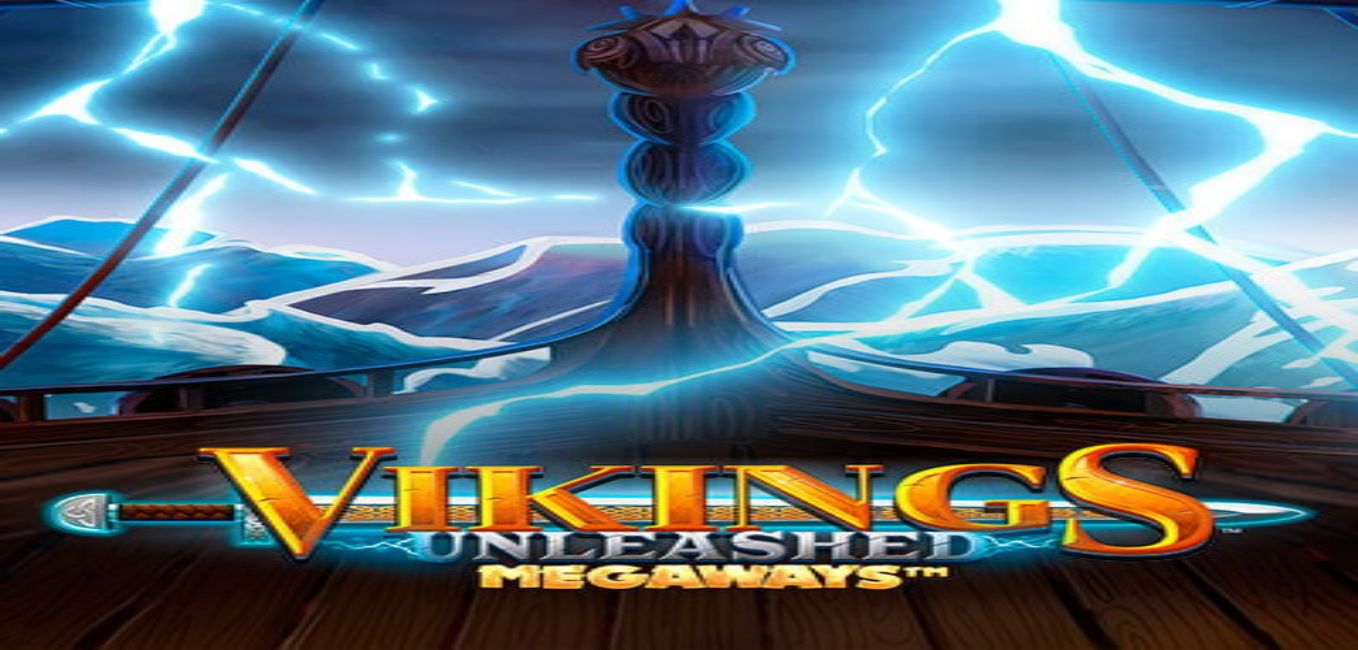 scroll, scrollTop: 0, scrollLeft: 0, axis: both 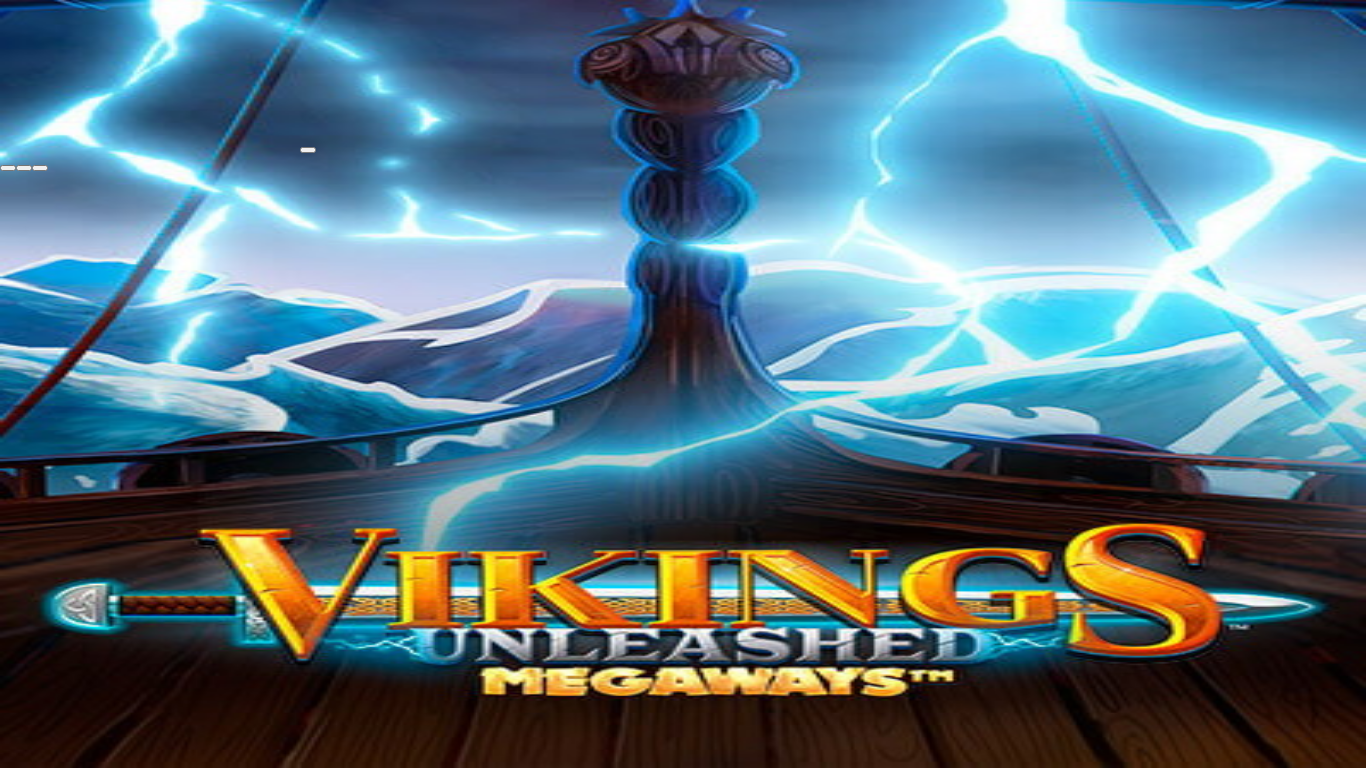 click at bounding box center (8, 168) 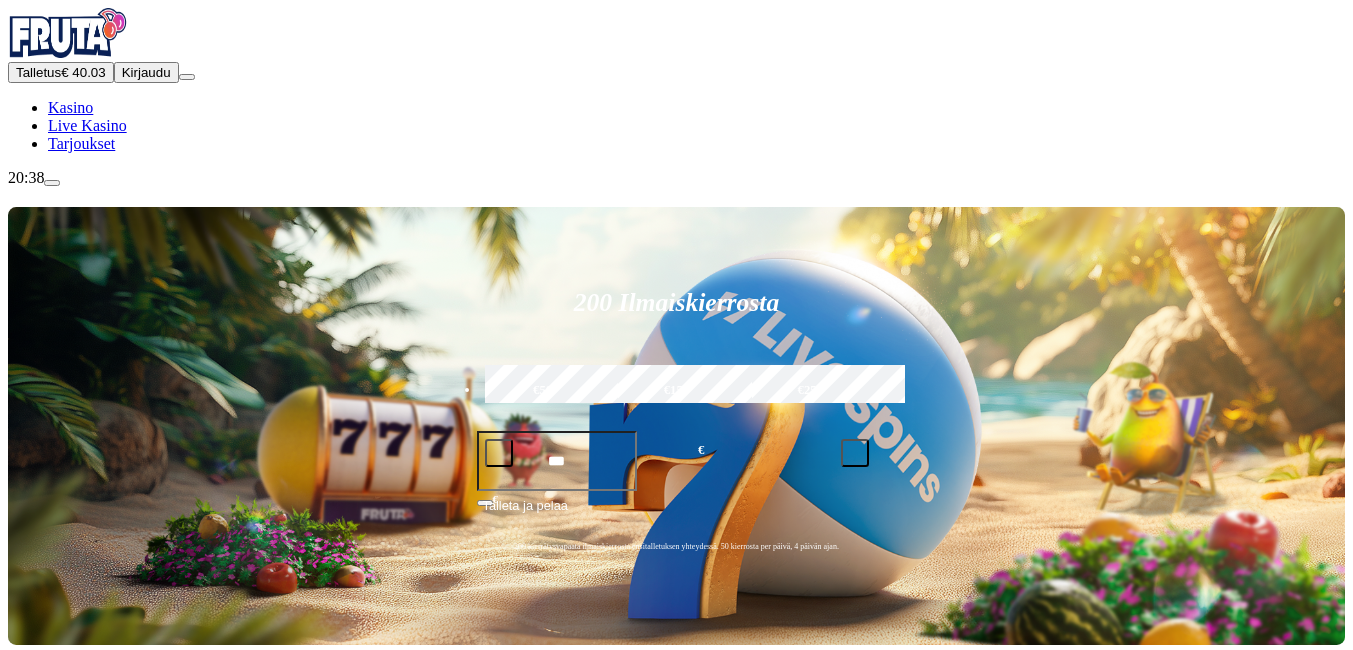 click on "Kirjaudu" at bounding box center (146, 72) 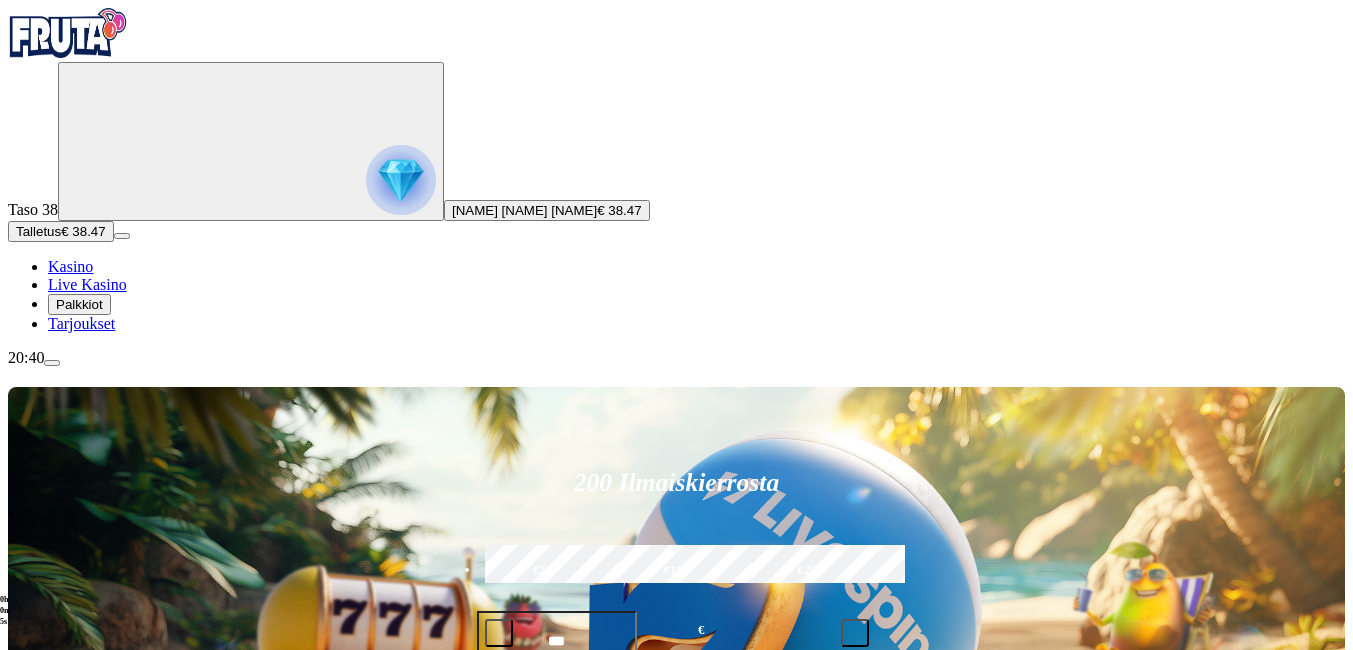 click at bounding box center [32, 858] 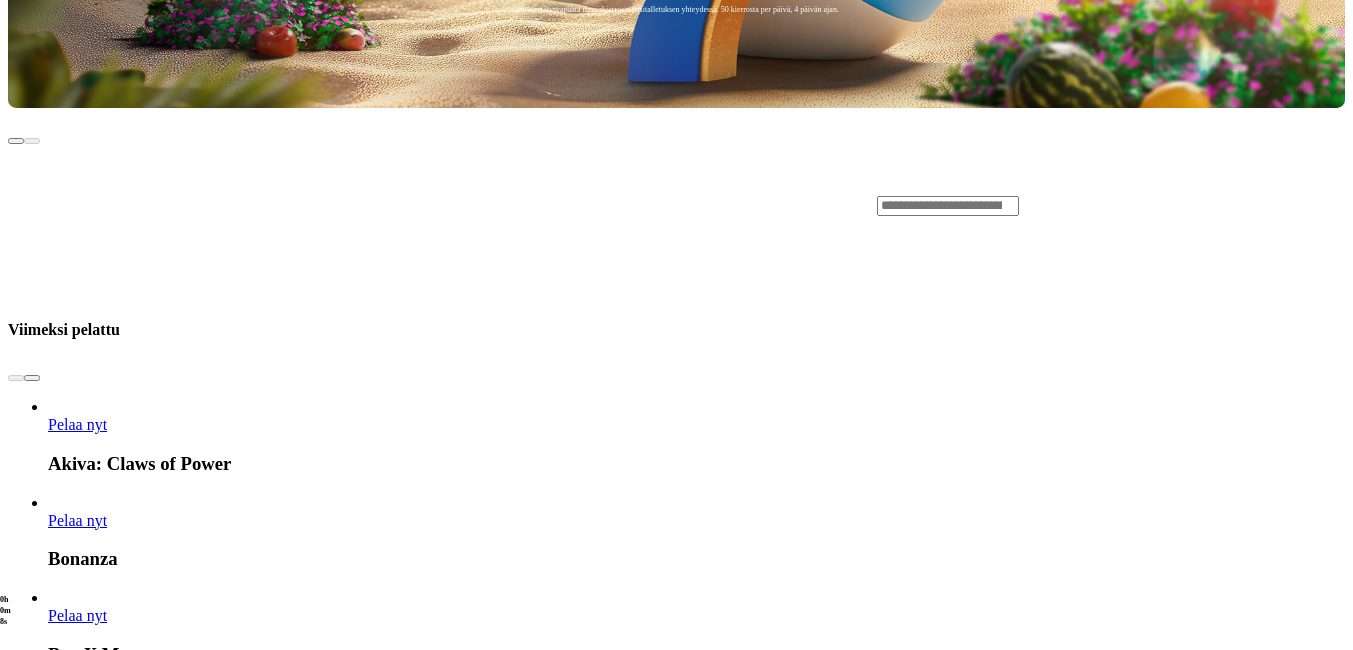 scroll, scrollTop: 760, scrollLeft: 0, axis: vertical 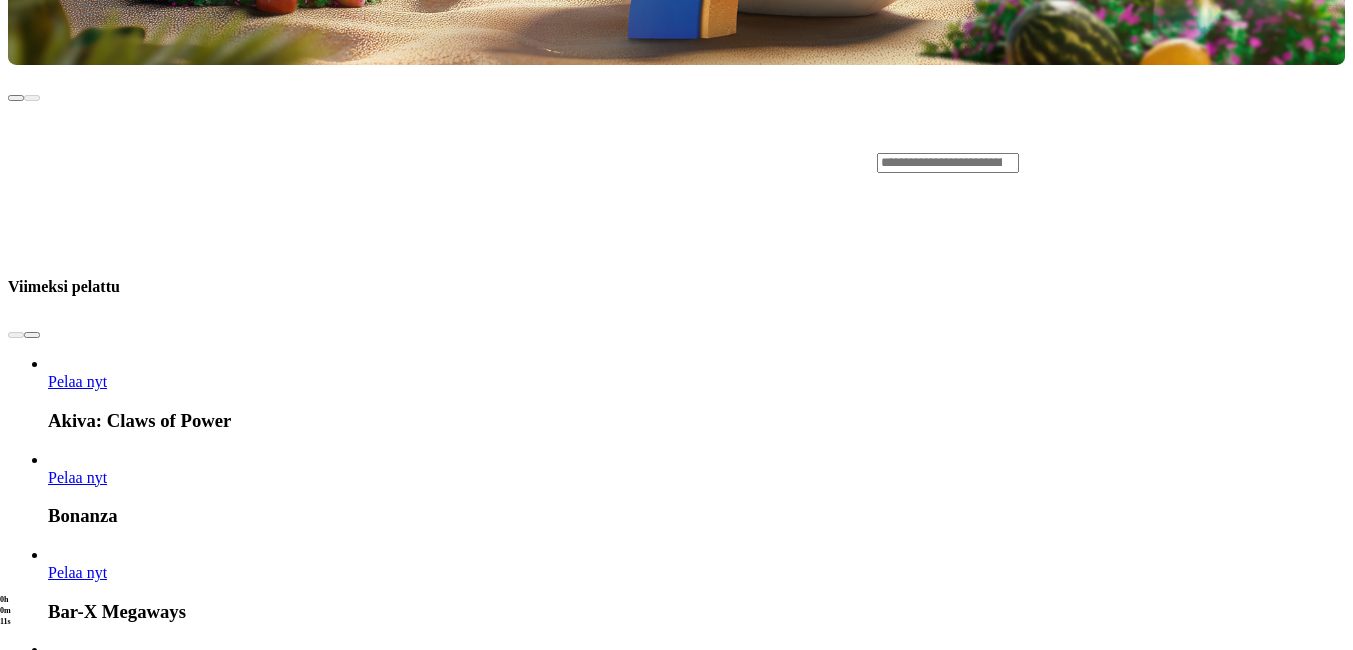 click at bounding box center [760, 4211] 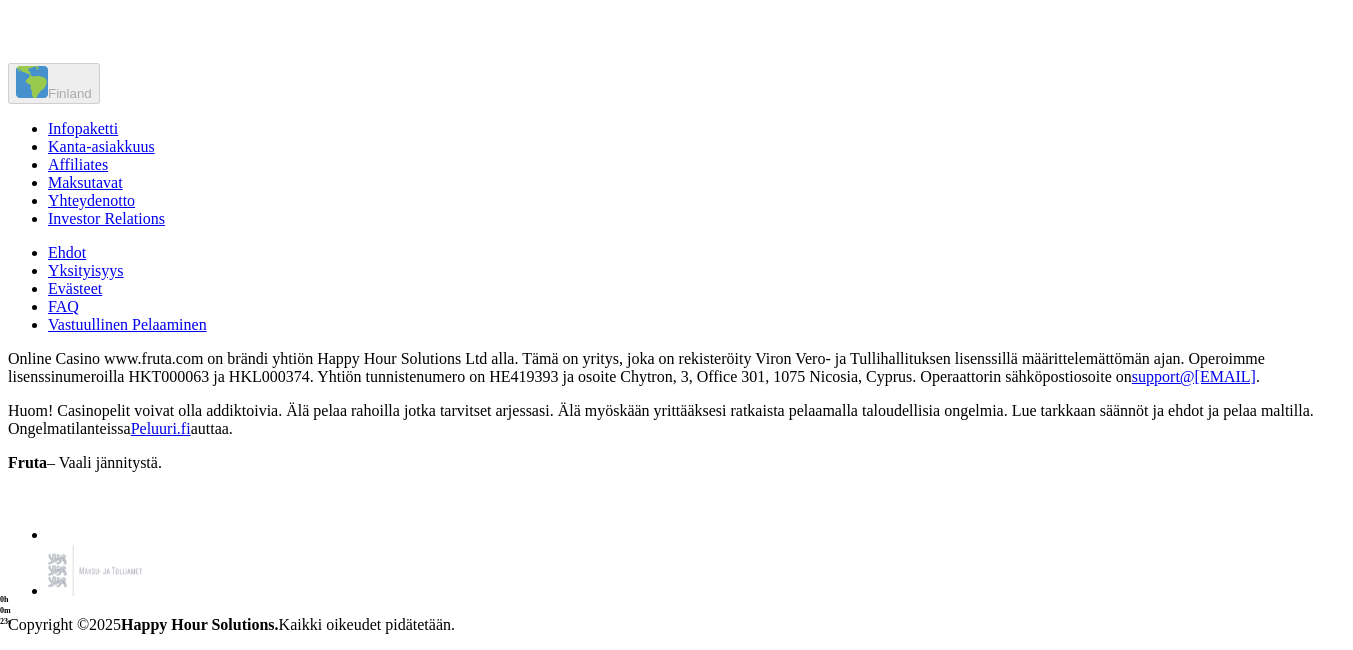 scroll, scrollTop: 3600, scrollLeft: 0, axis: vertical 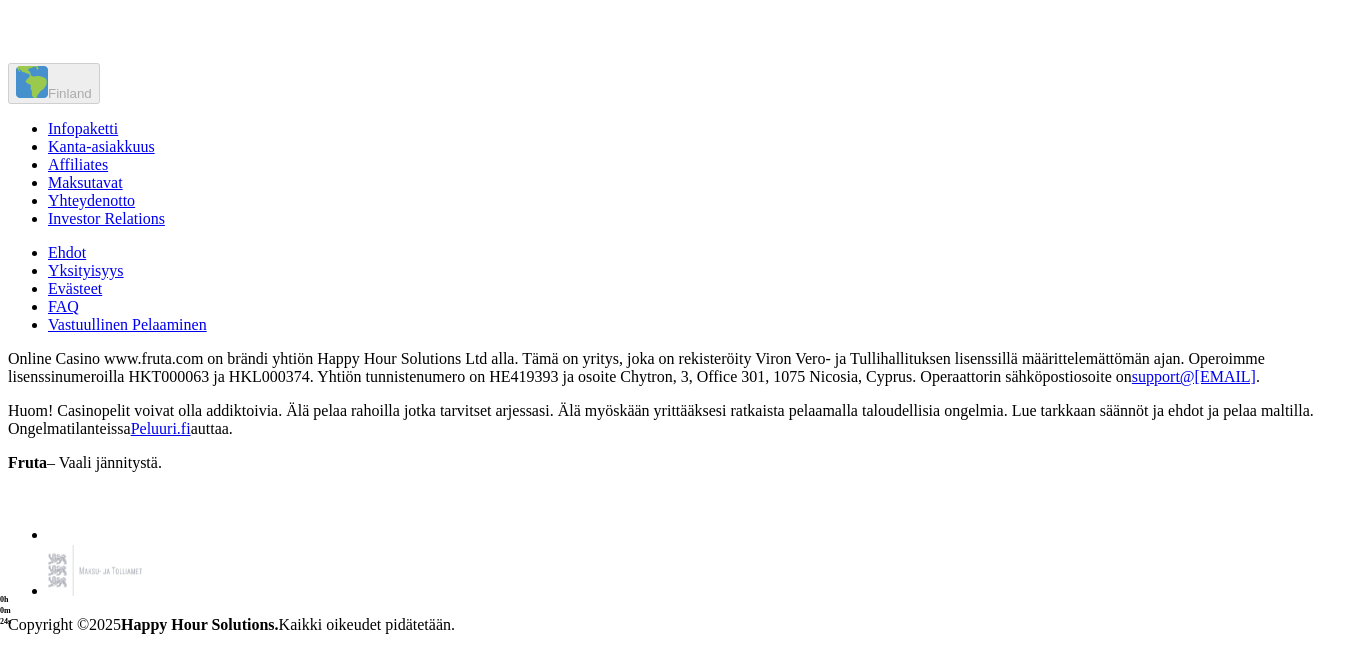 click on "Pelaa nyt" at bounding box center (77, -357) 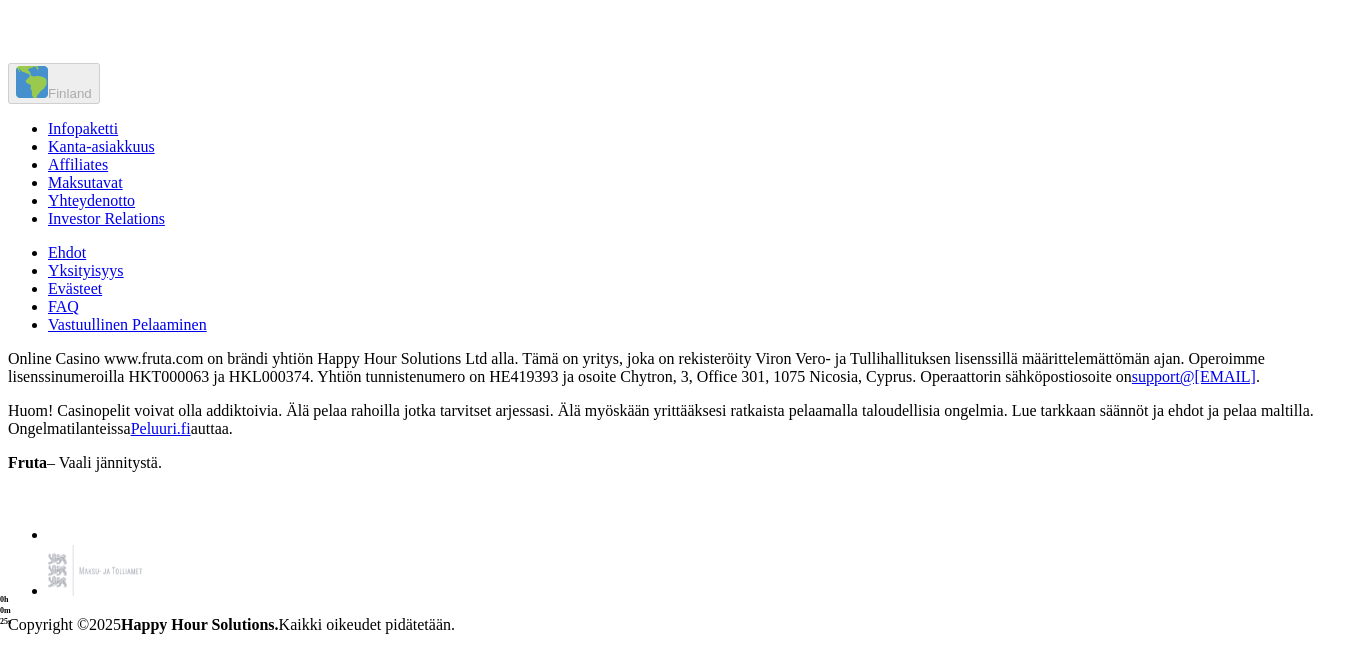 scroll, scrollTop: 0, scrollLeft: 0, axis: both 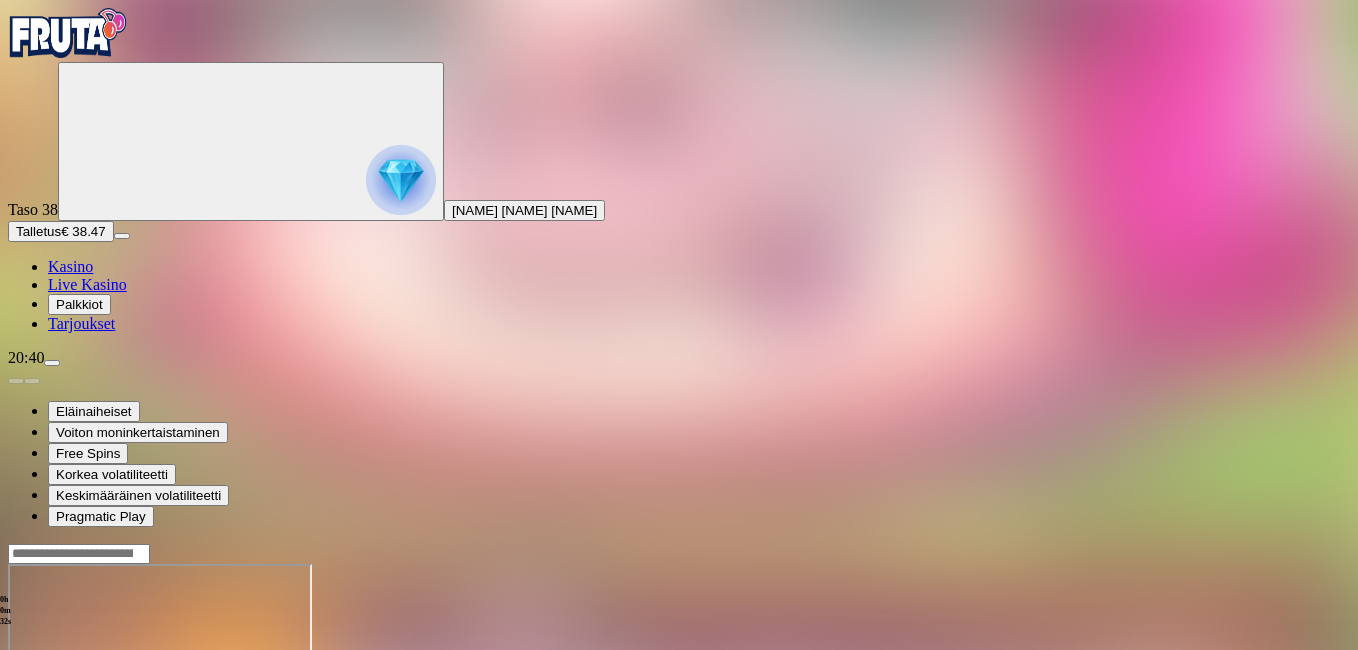 click at bounding box center (48, 736) 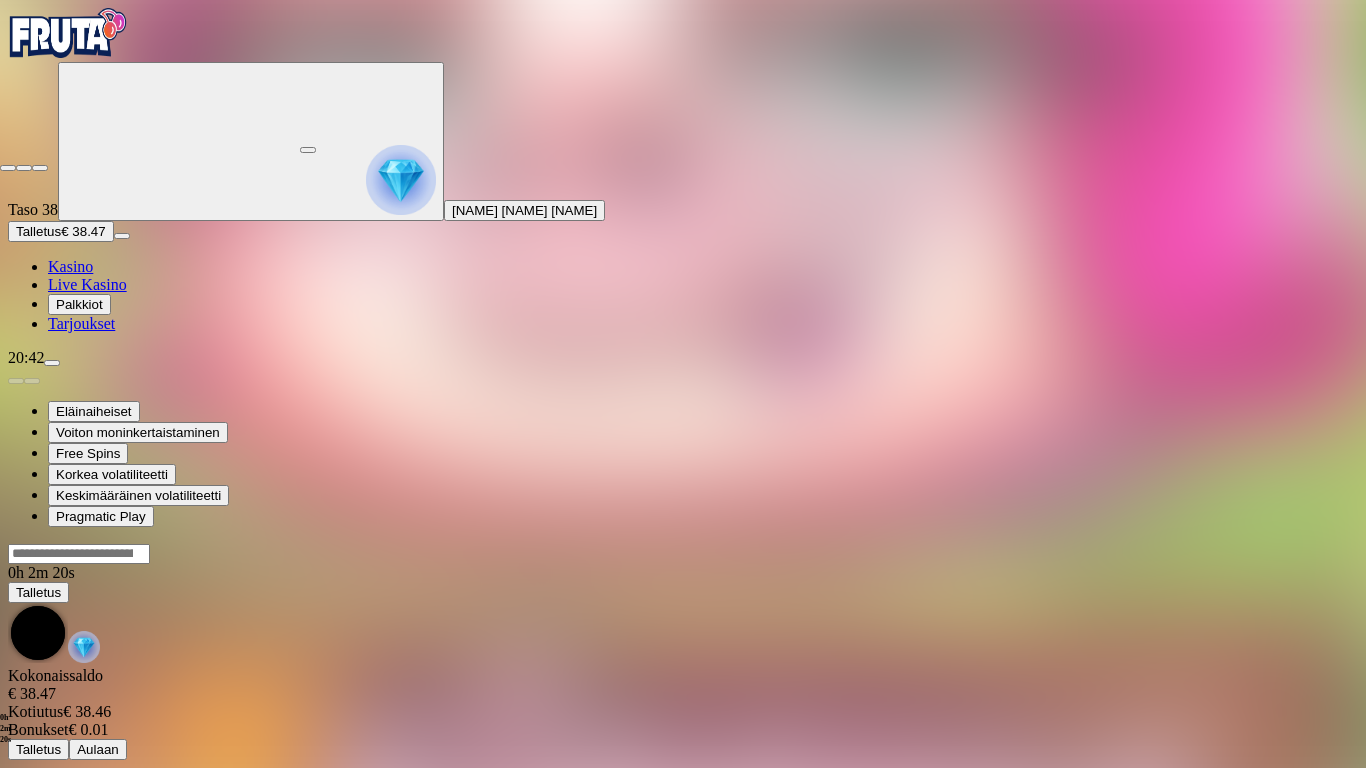 click at bounding box center (8, 168) 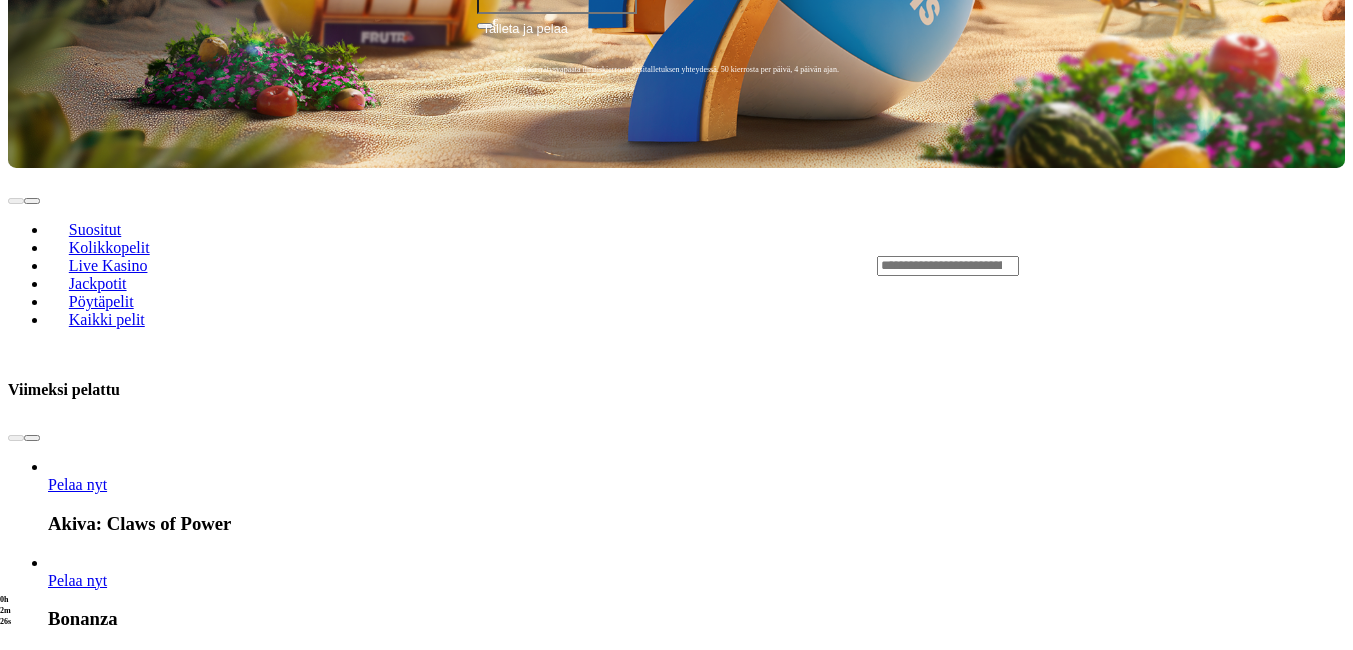 scroll, scrollTop: 840, scrollLeft: 0, axis: vertical 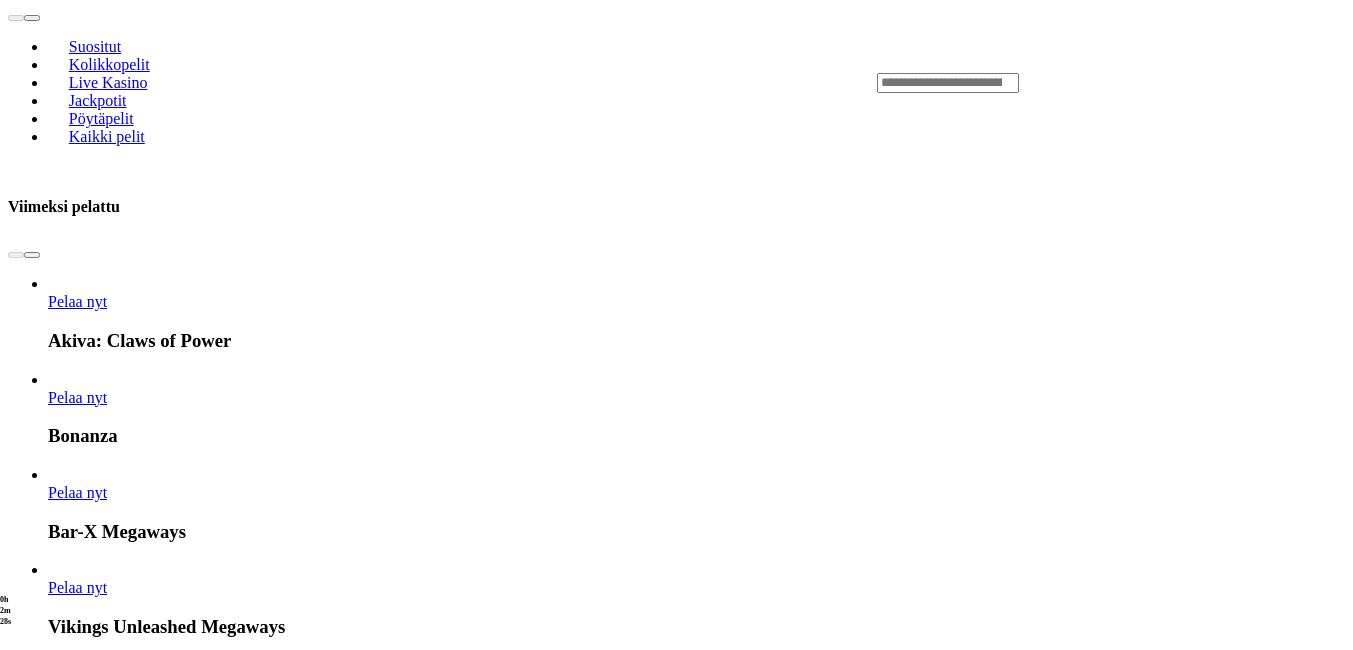 click at bounding box center (760, 4131) 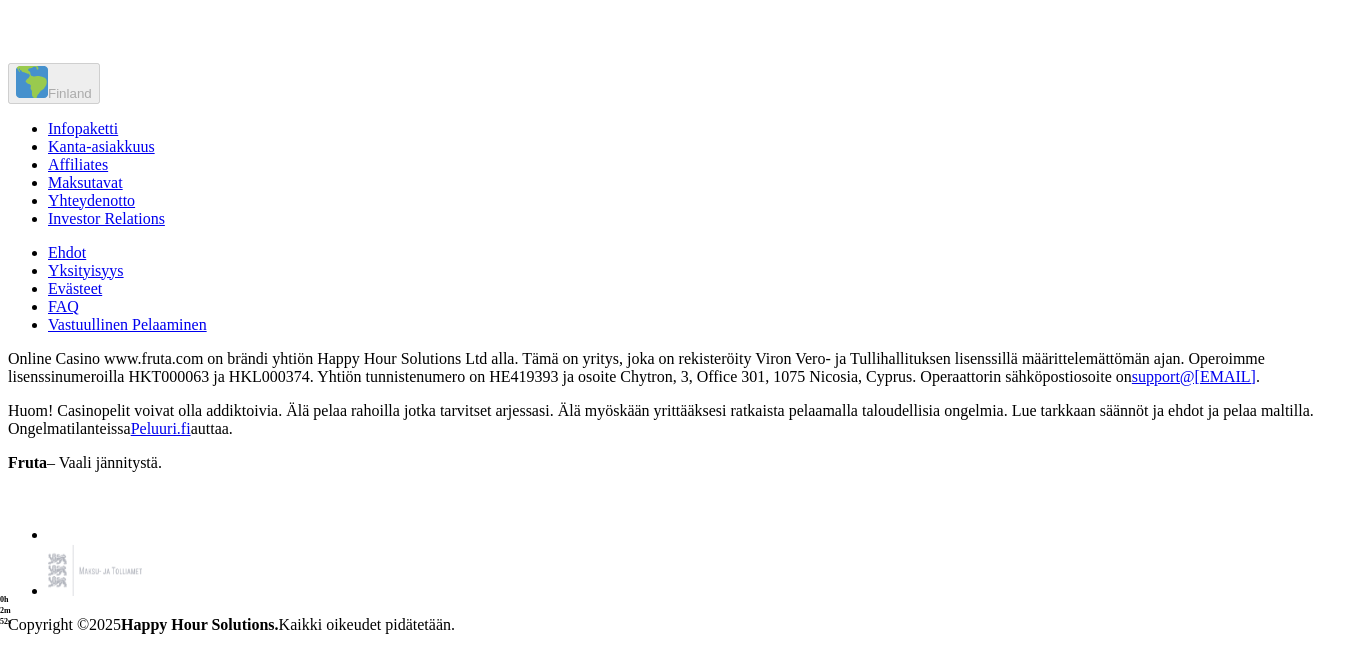scroll, scrollTop: 9160, scrollLeft: 0, axis: vertical 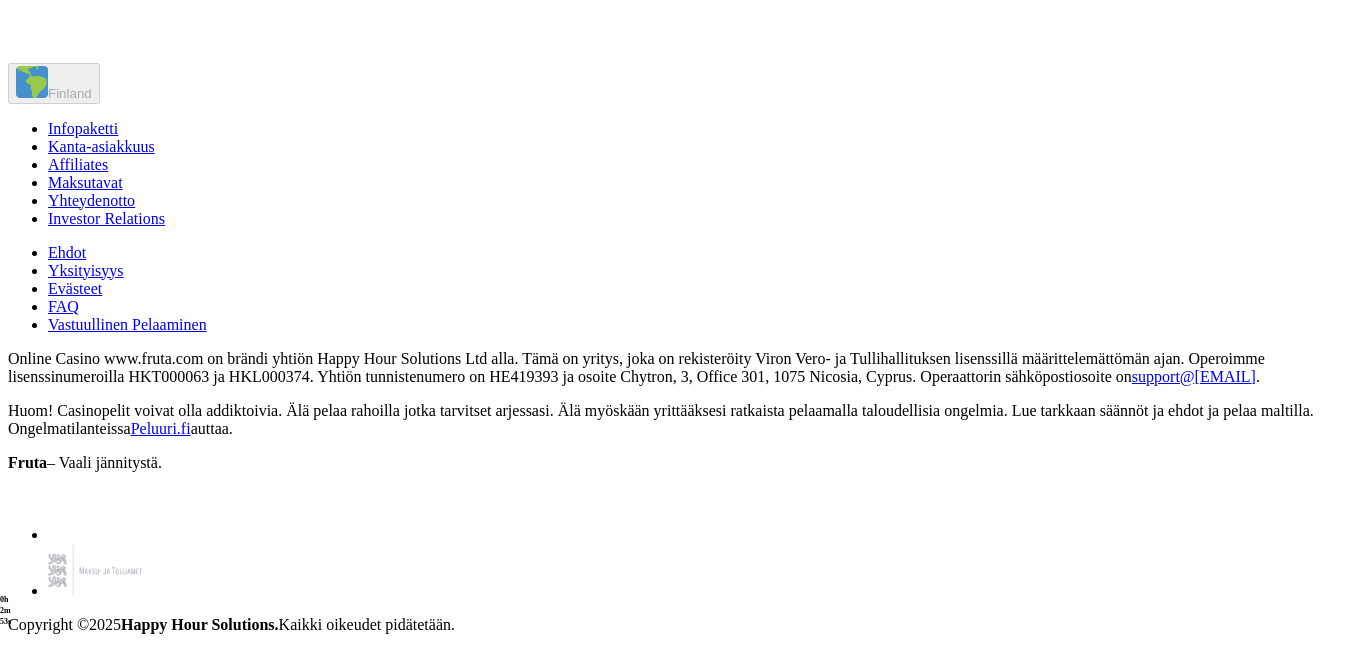 click on "Pelaa nyt" at bounding box center [732, -478] 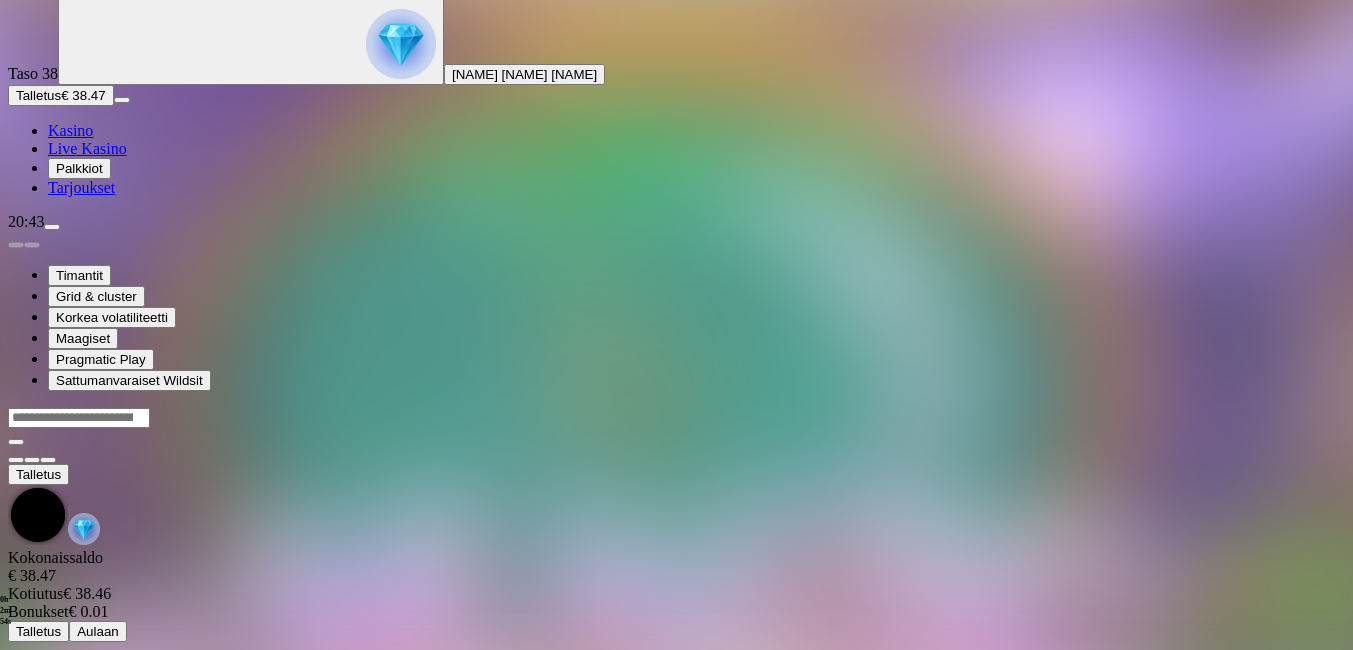 scroll, scrollTop: 0, scrollLeft: 0, axis: both 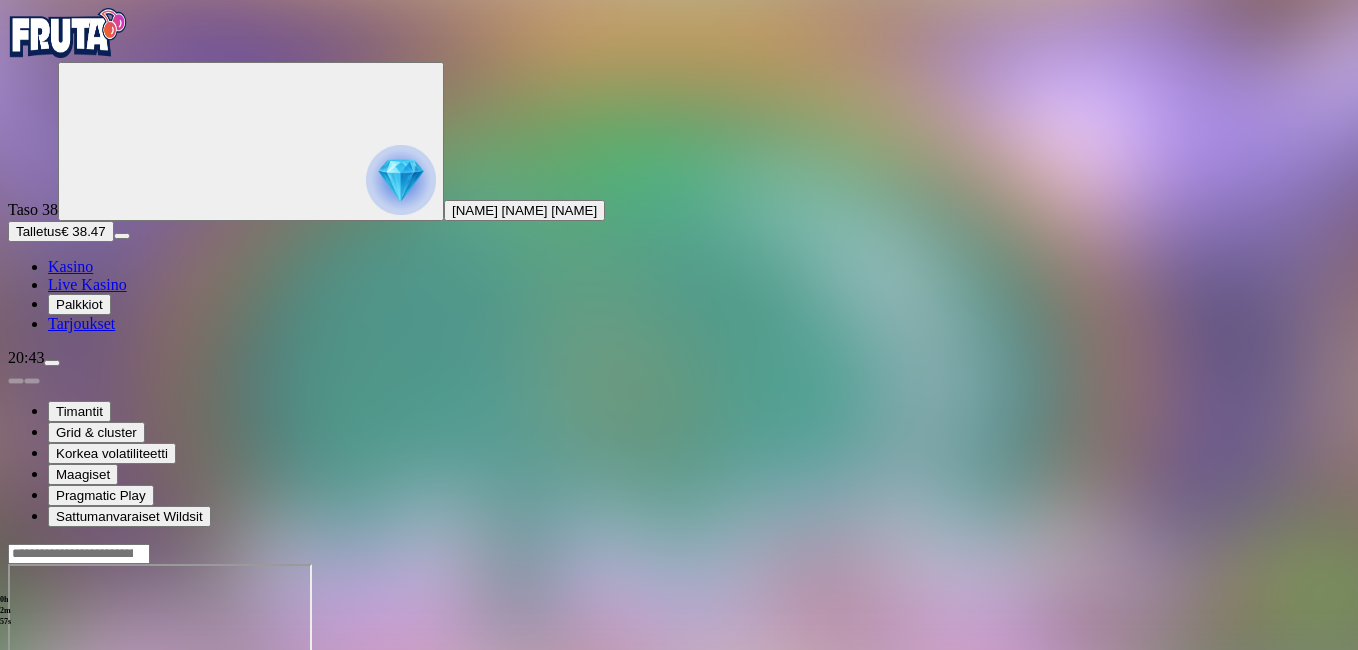 click at bounding box center [48, 736] 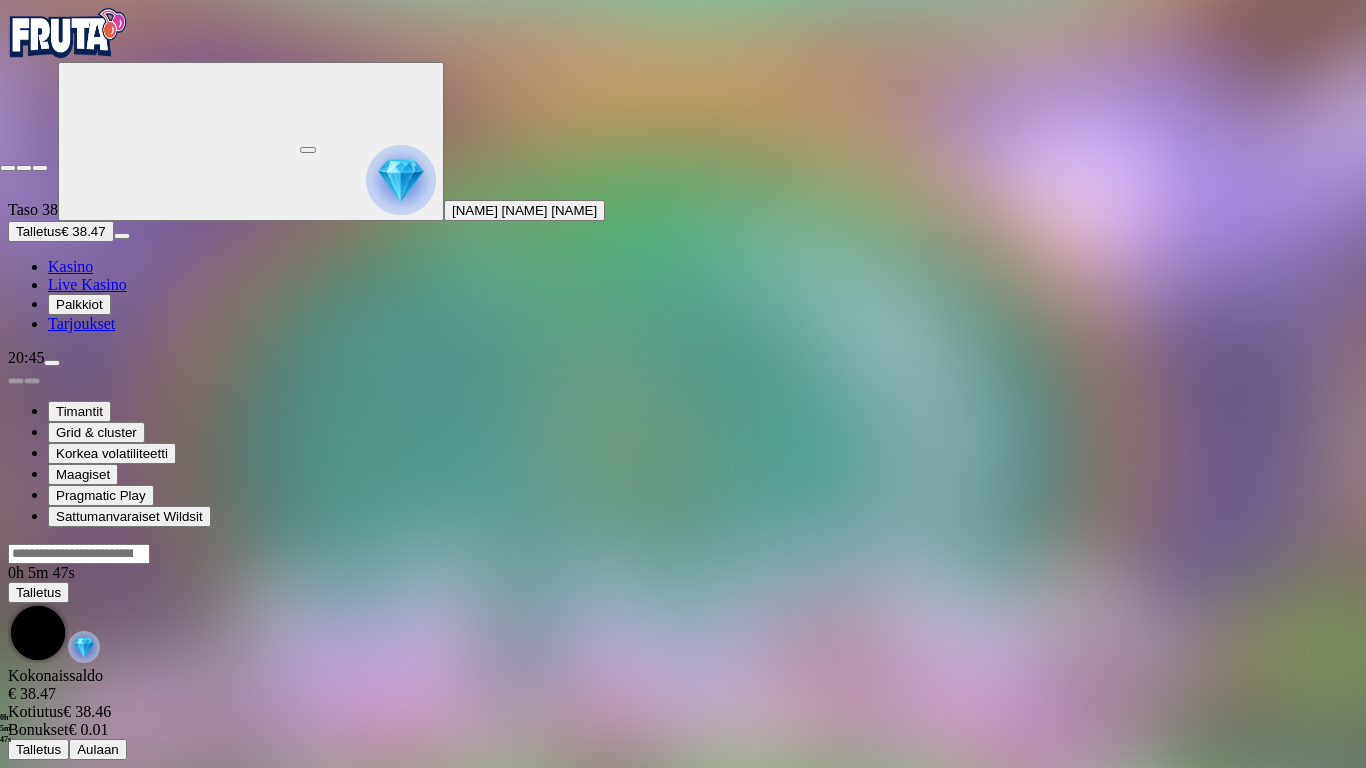 click at bounding box center [8, 168] 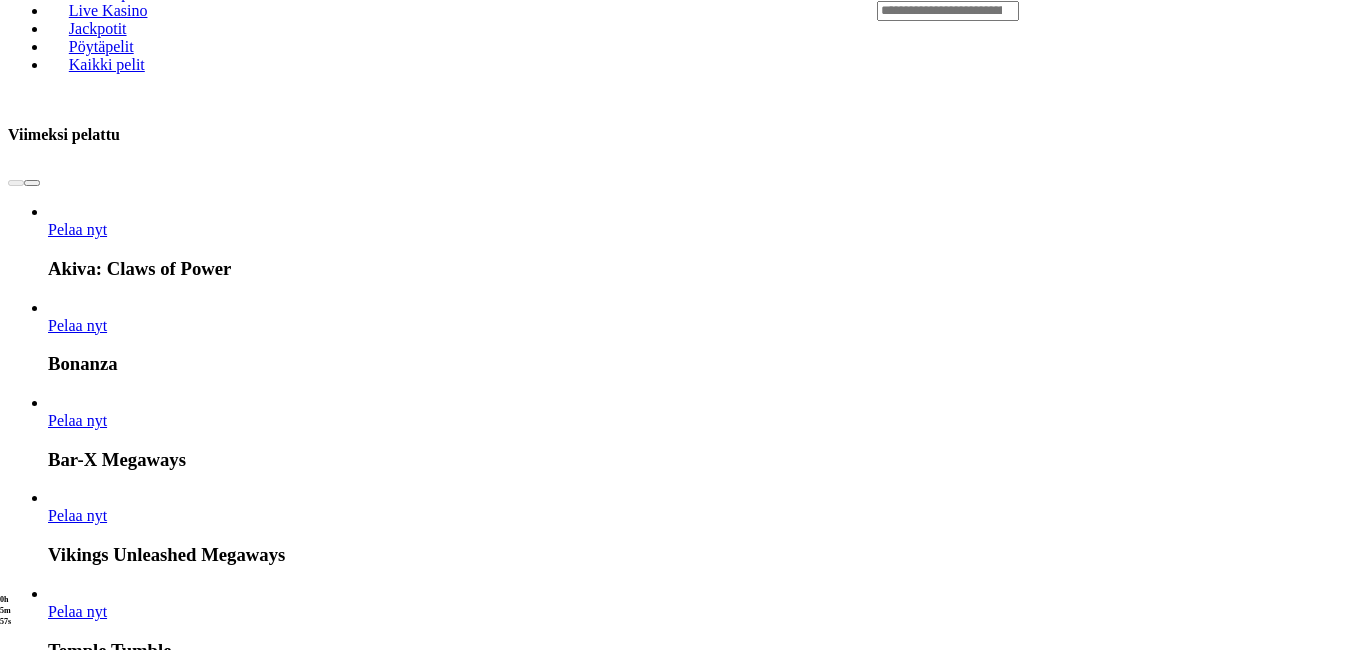 scroll, scrollTop: 920, scrollLeft: 0, axis: vertical 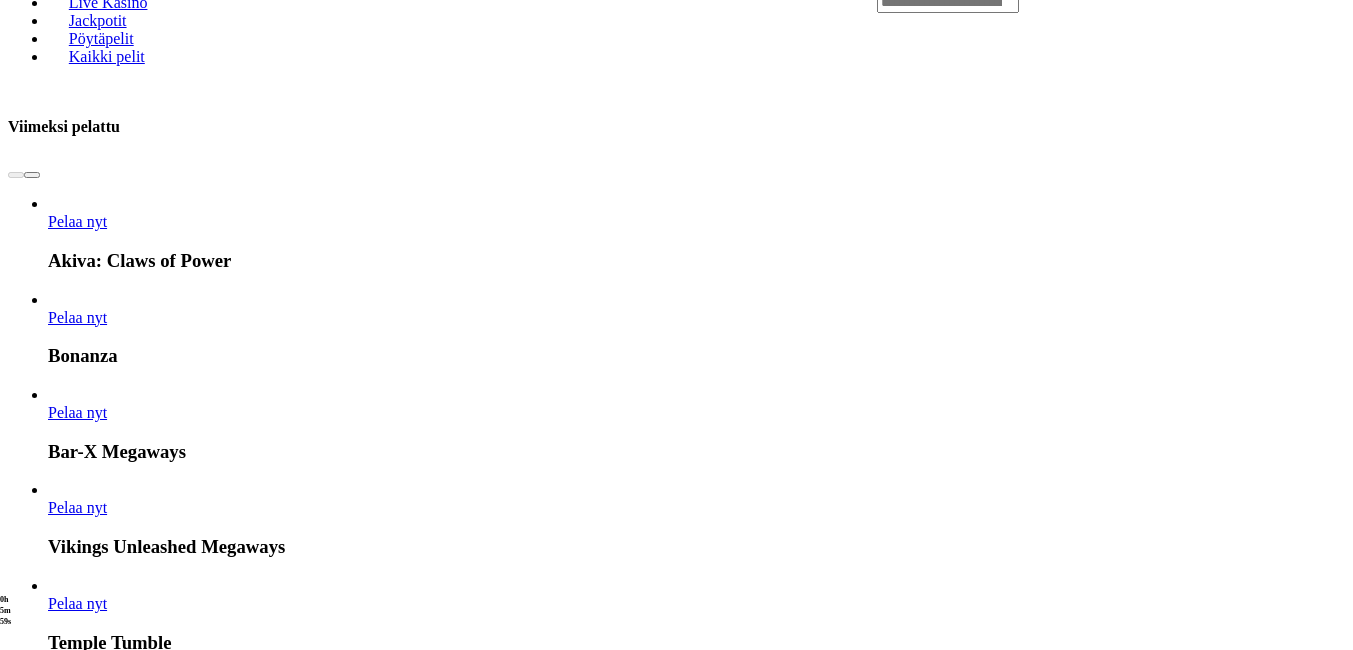 click at bounding box center [760, 6367] 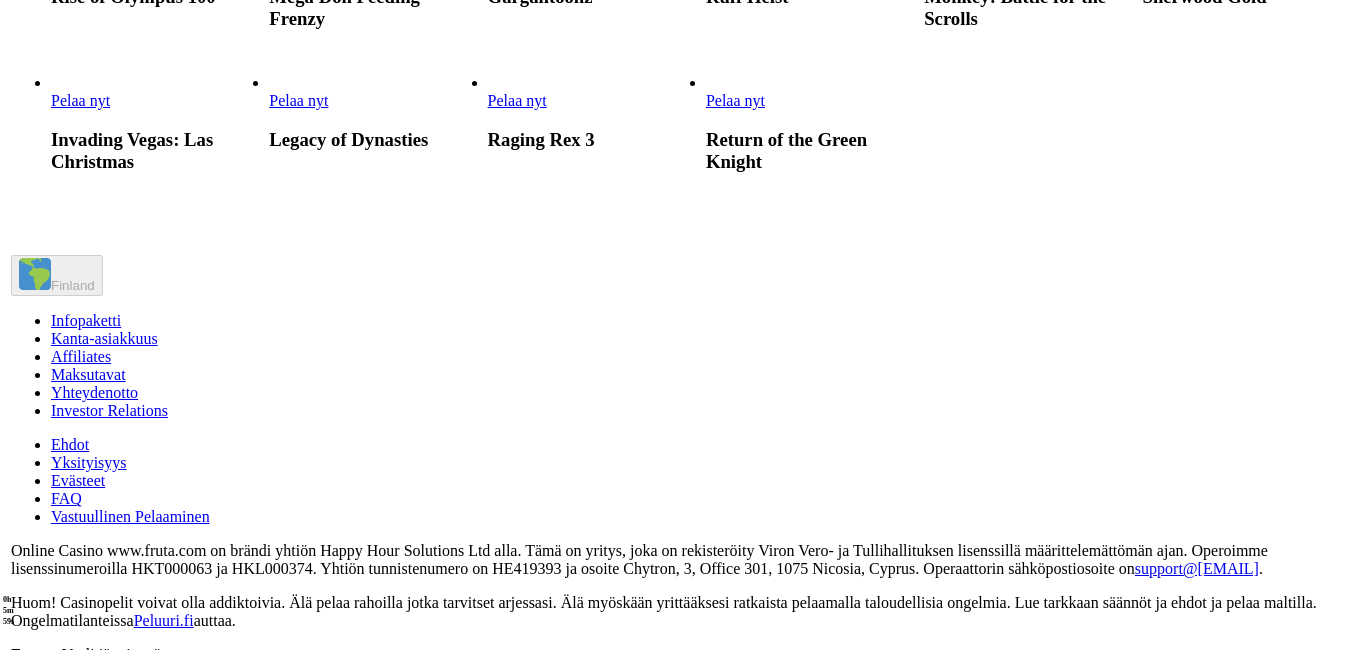 scroll, scrollTop: 0, scrollLeft: 0, axis: both 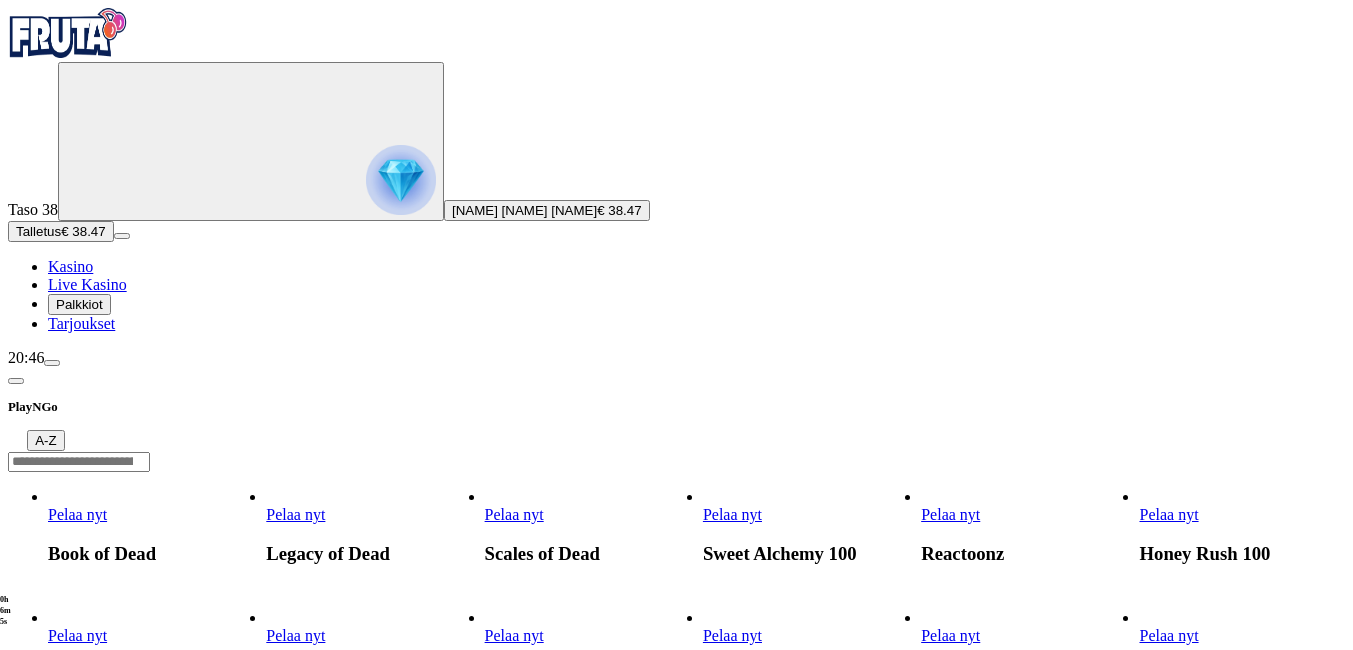 click on "Pelaa nyt" at bounding box center (514, 635) 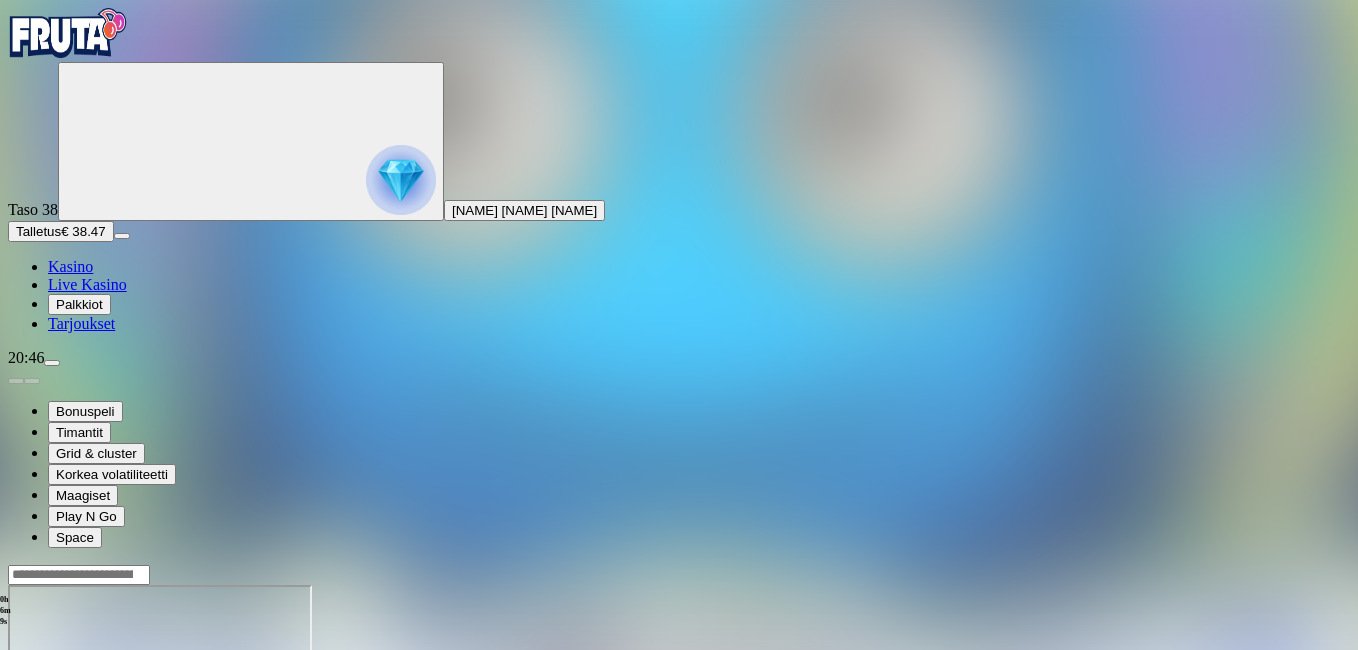 click at bounding box center [48, 757] 